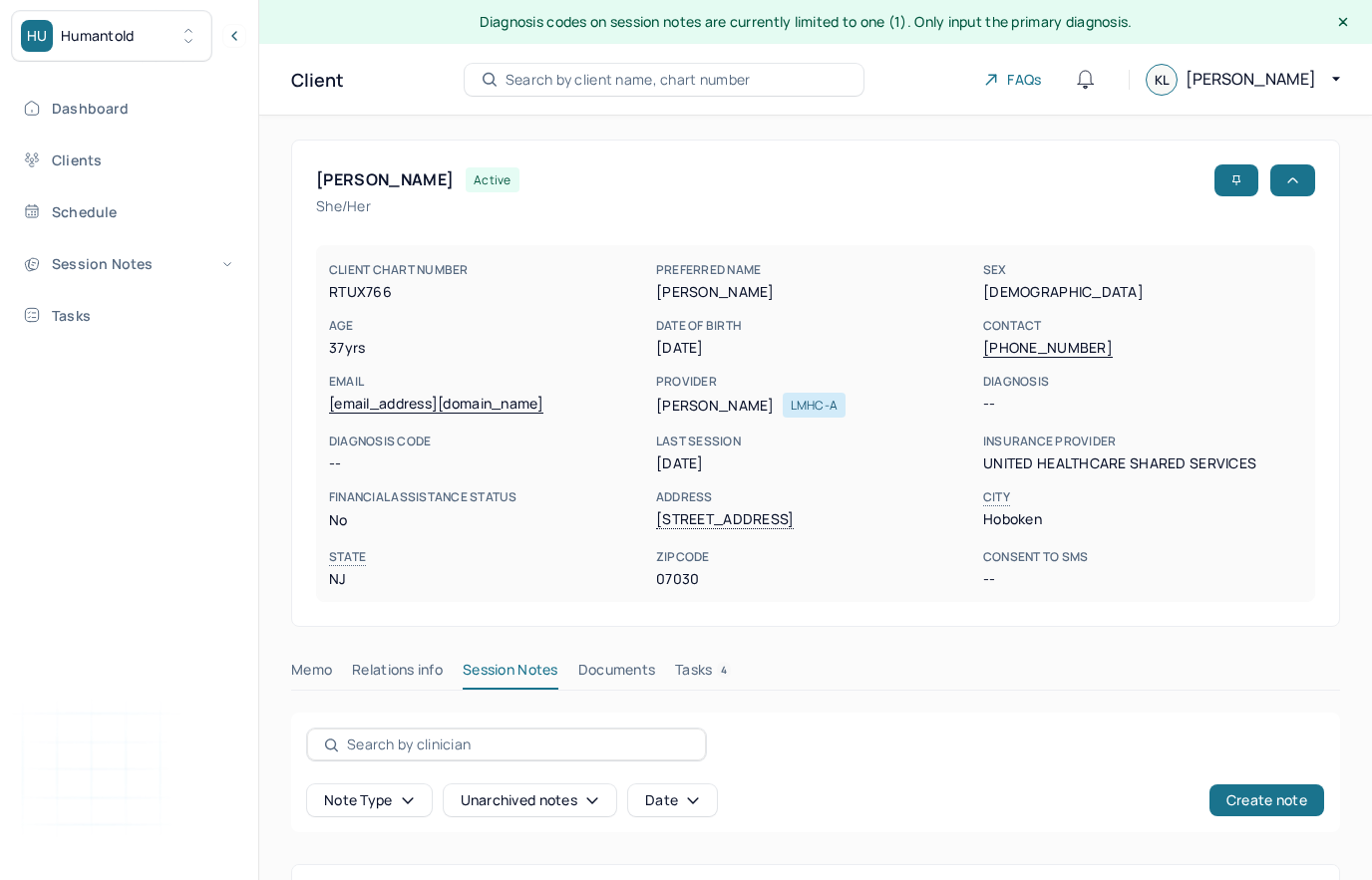 scroll, scrollTop: 589, scrollLeft: 0, axis: vertical 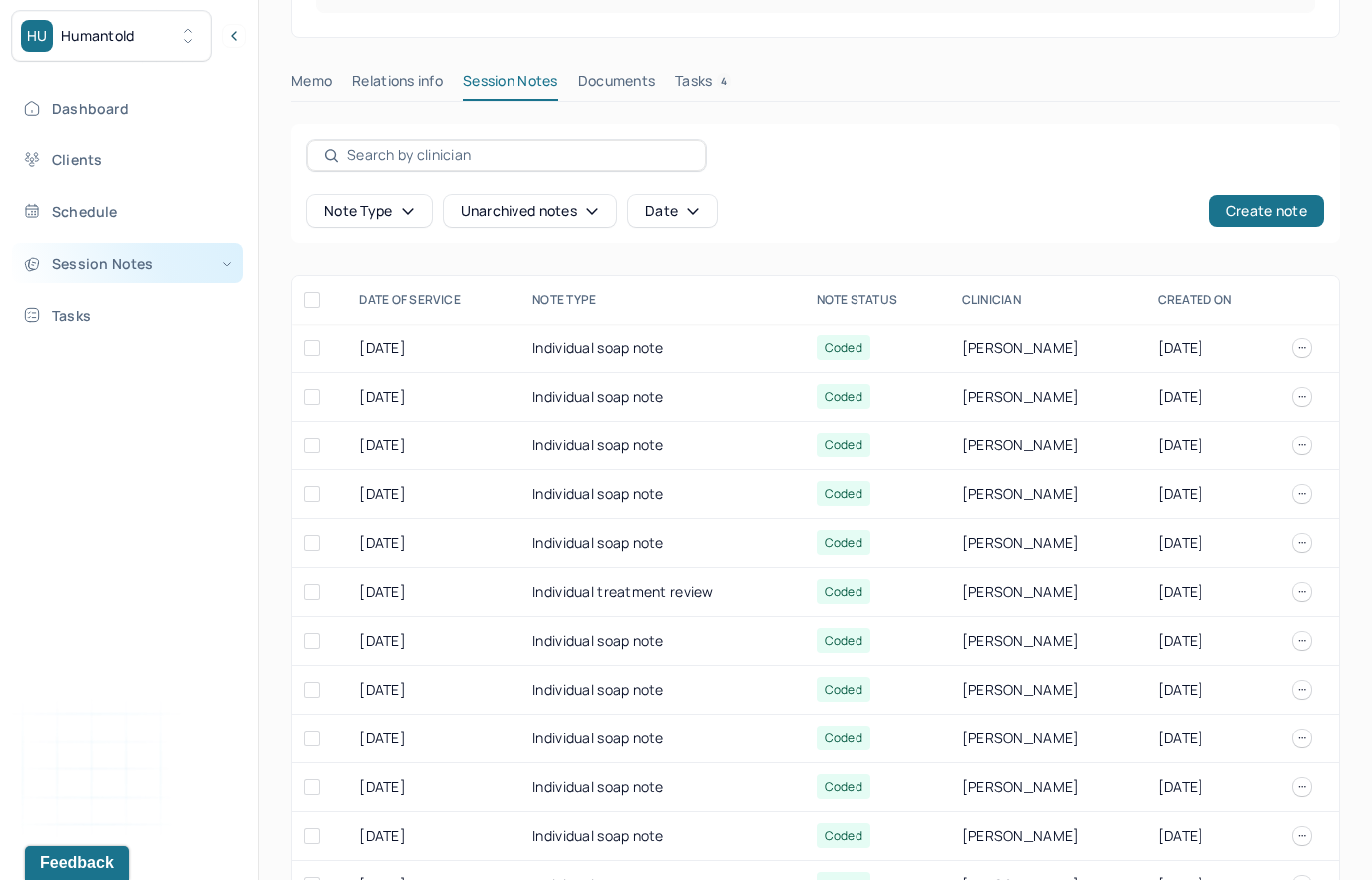 click on "Session Notes" at bounding box center [128, 263] 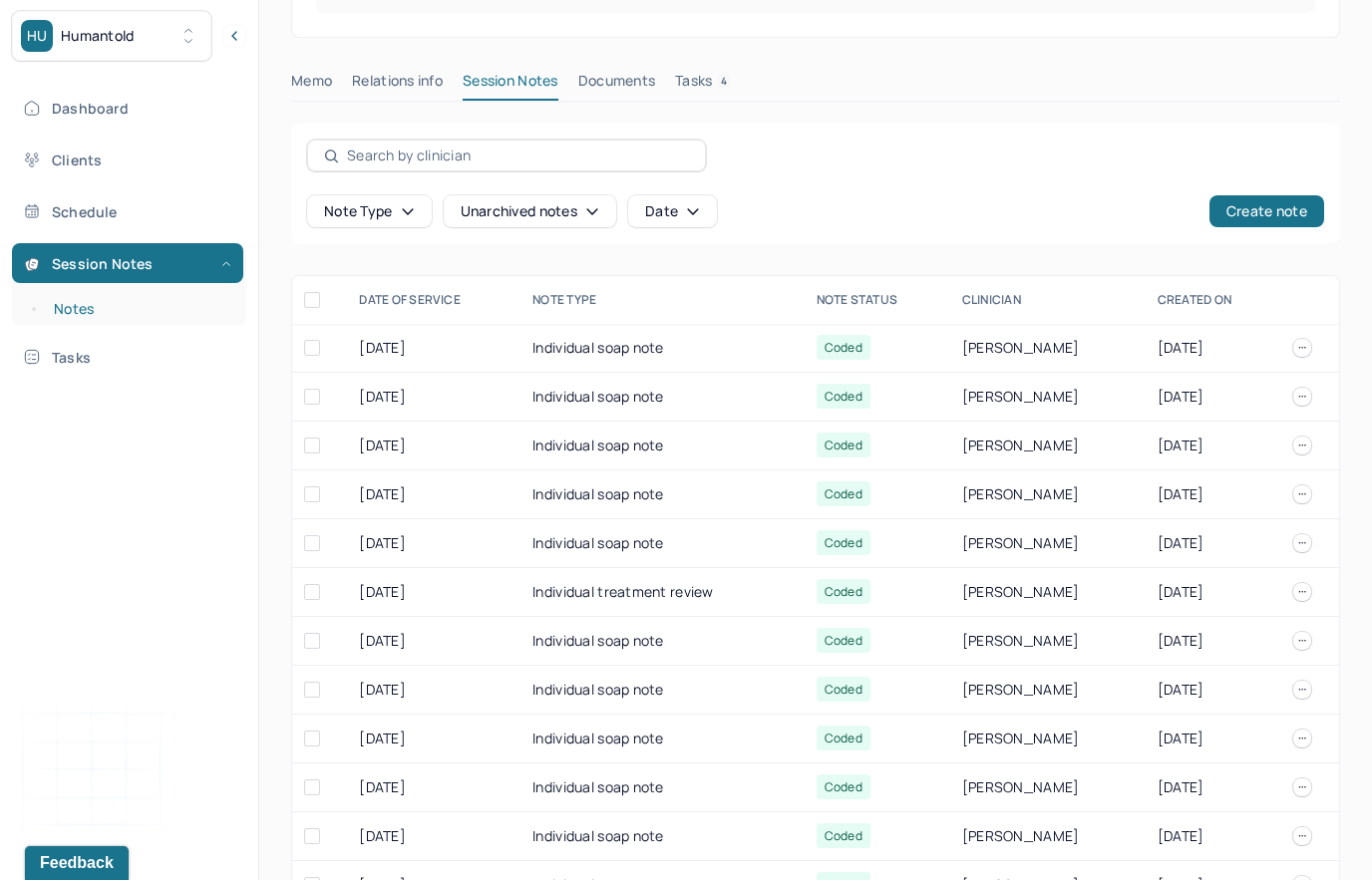 click on "Notes" at bounding box center (139, 309) 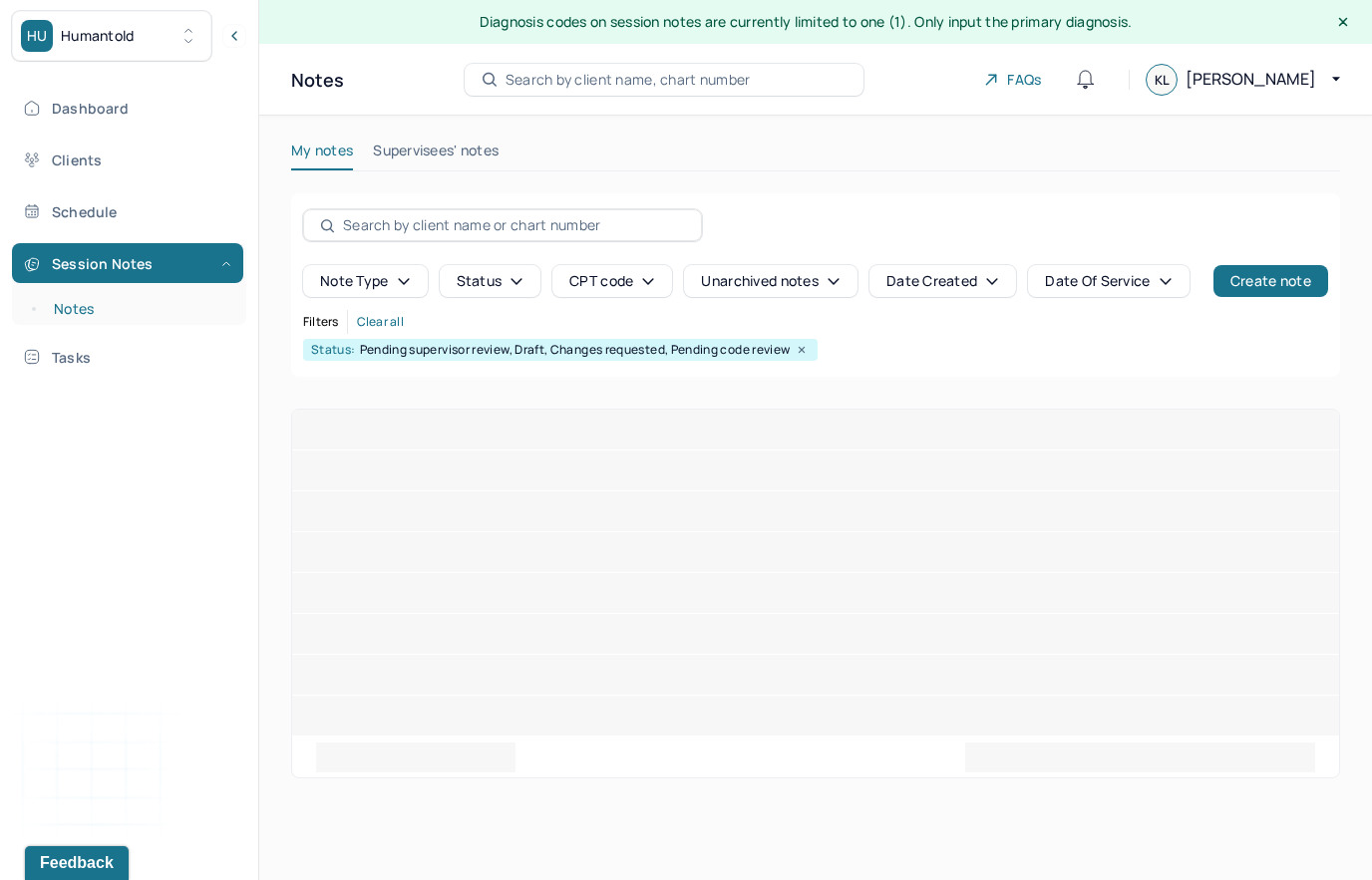 scroll, scrollTop: 0, scrollLeft: 0, axis: both 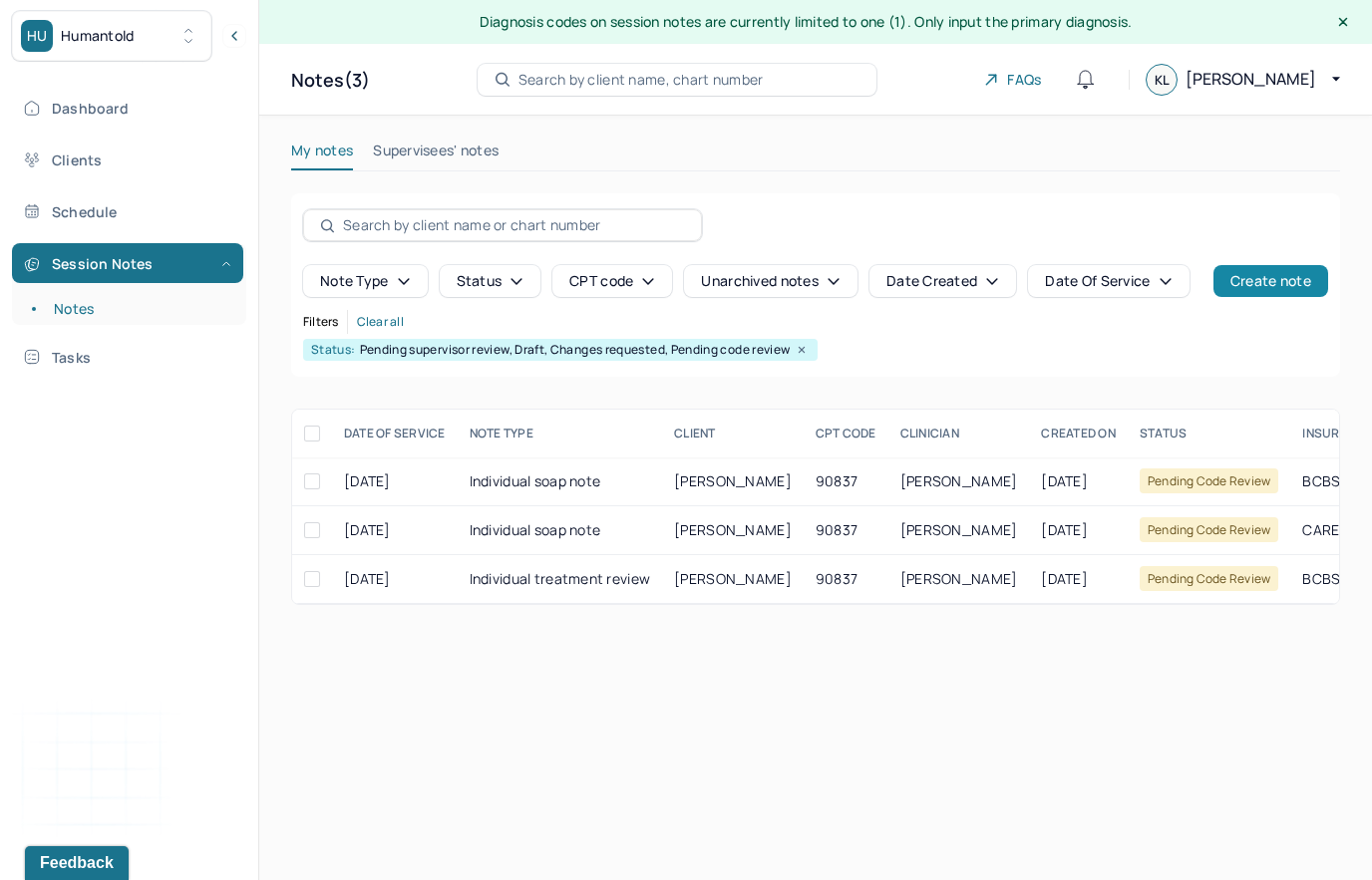 click on "Create note" at bounding box center (1270, 281) 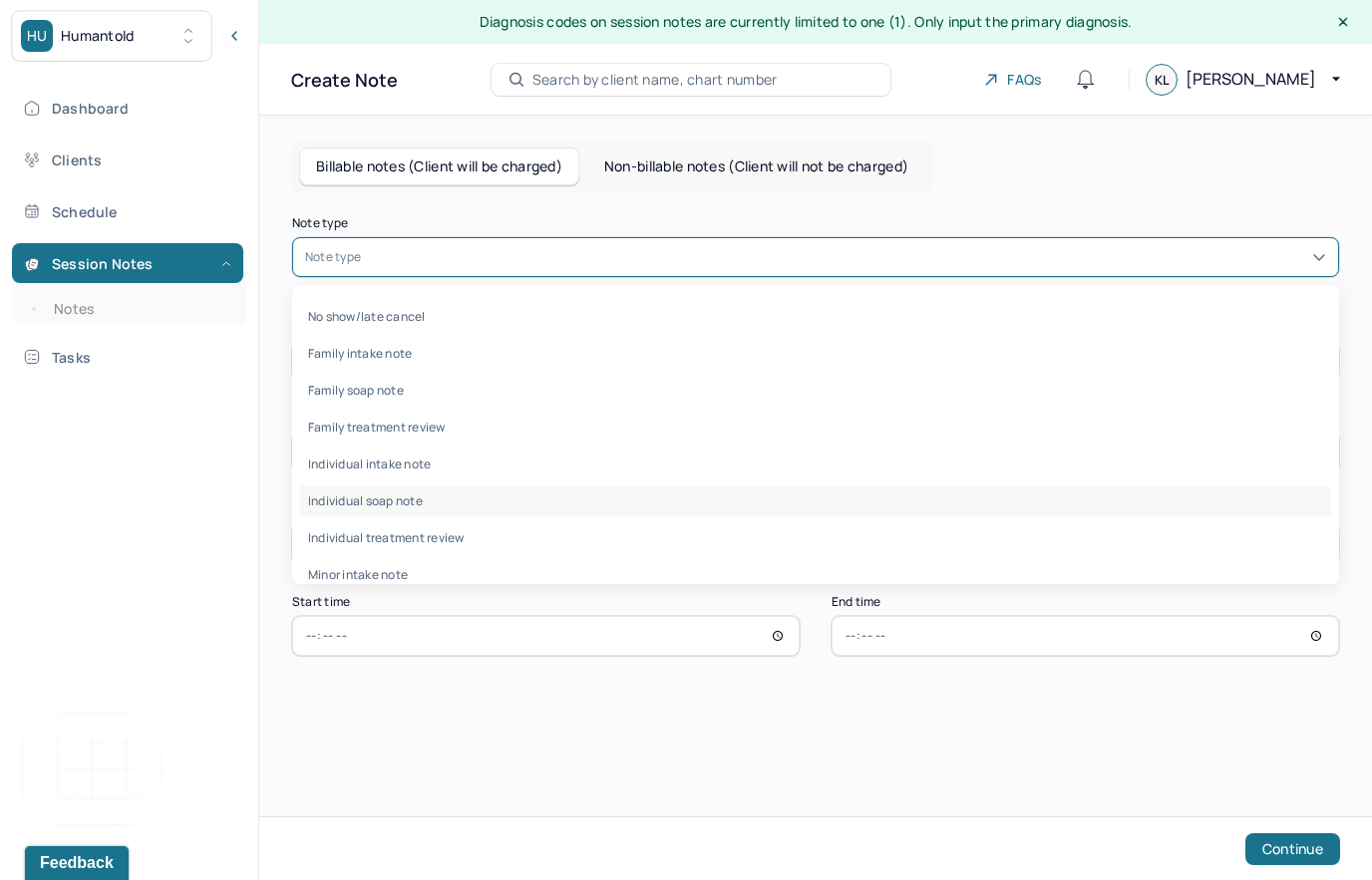click on "Individual soap note" at bounding box center (816, 500) 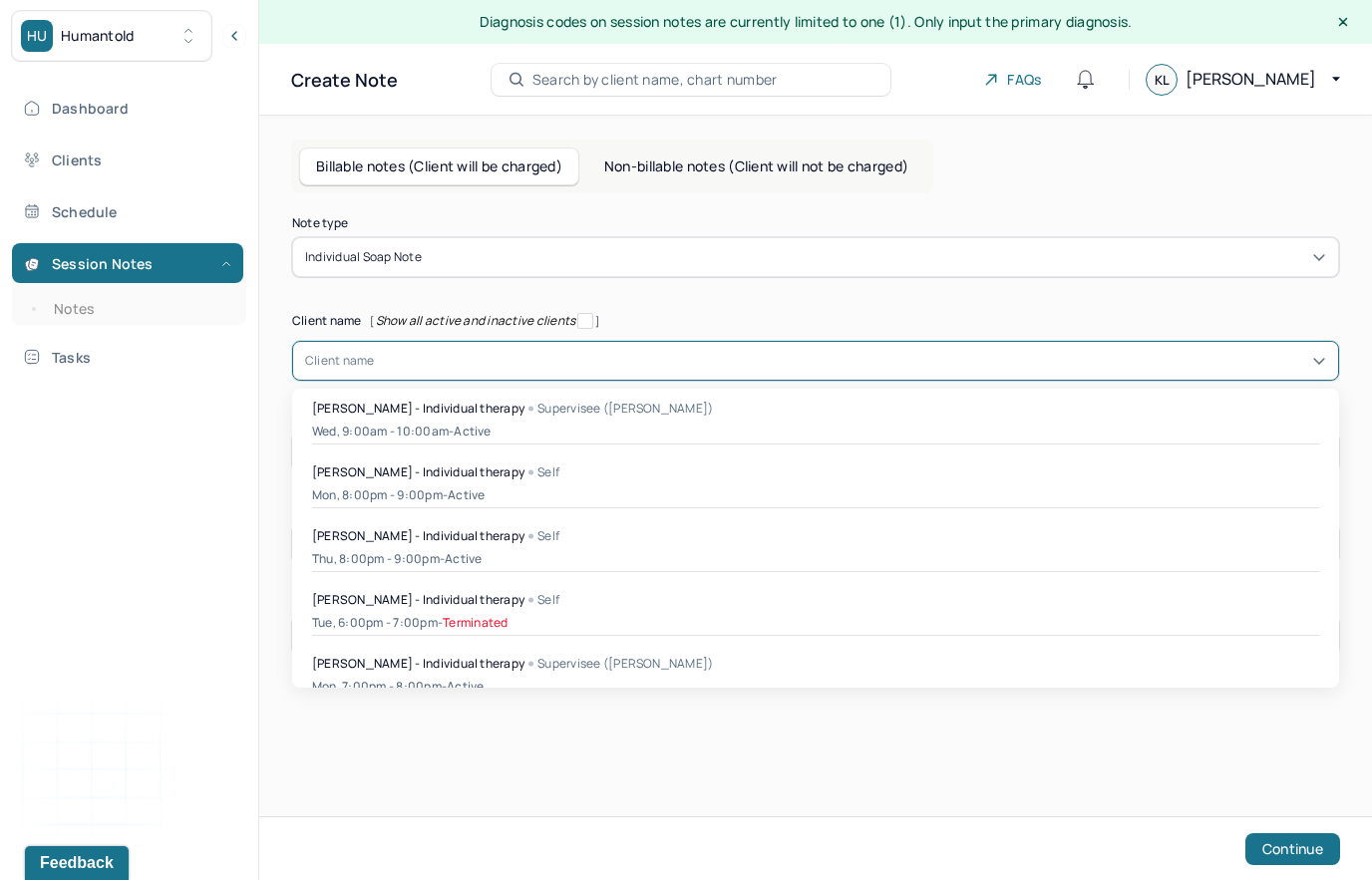 scroll, scrollTop: 324, scrollLeft: 0, axis: vertical 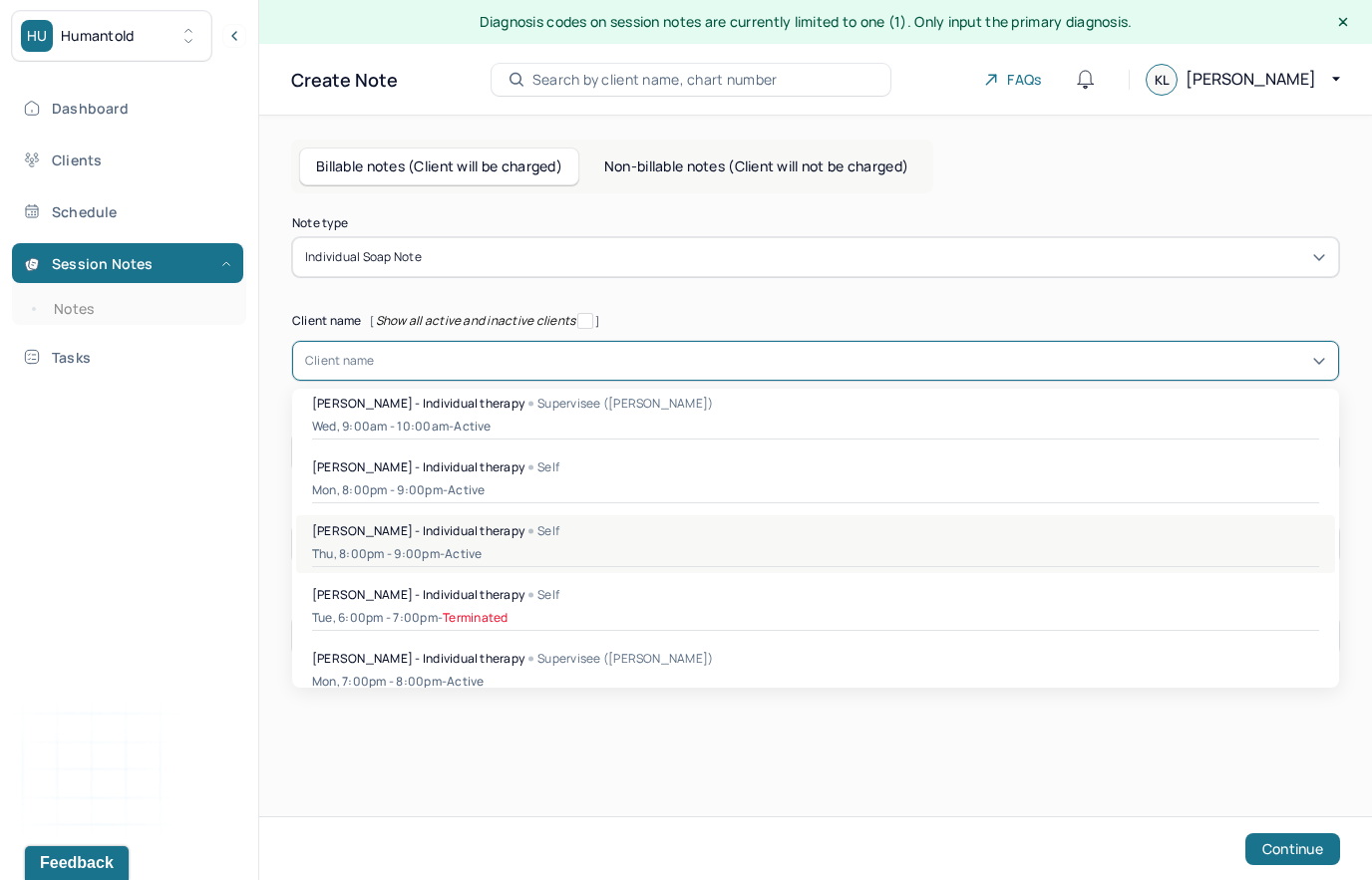 click on "[PERSON_NAME] - Individual therapy" at bounding box center [418, 530] 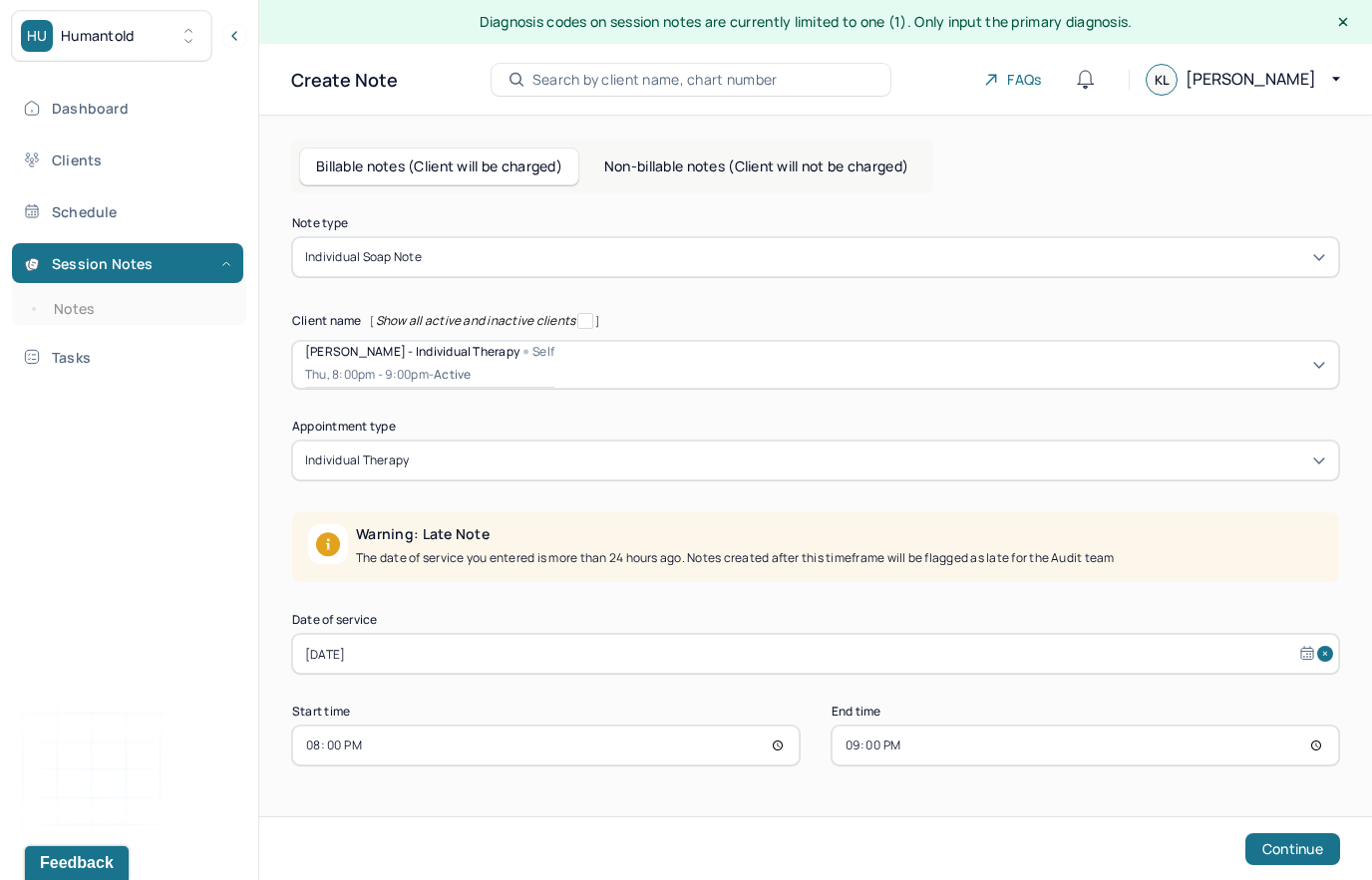 click on "[DATE]" at bounding box center (816, 654) 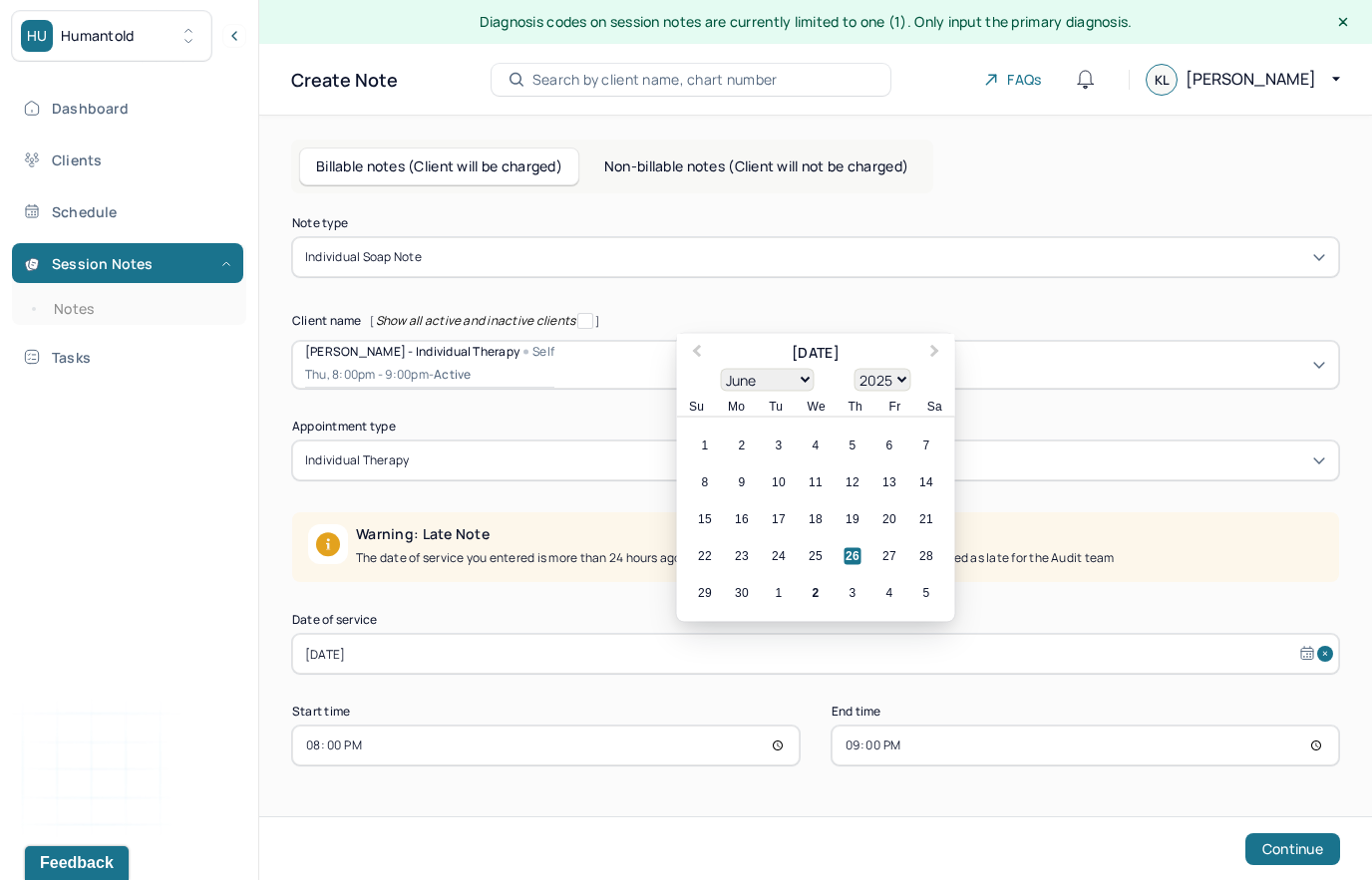 click on "29 30 1 2 3 4 5" at bounding box center (816, 593) 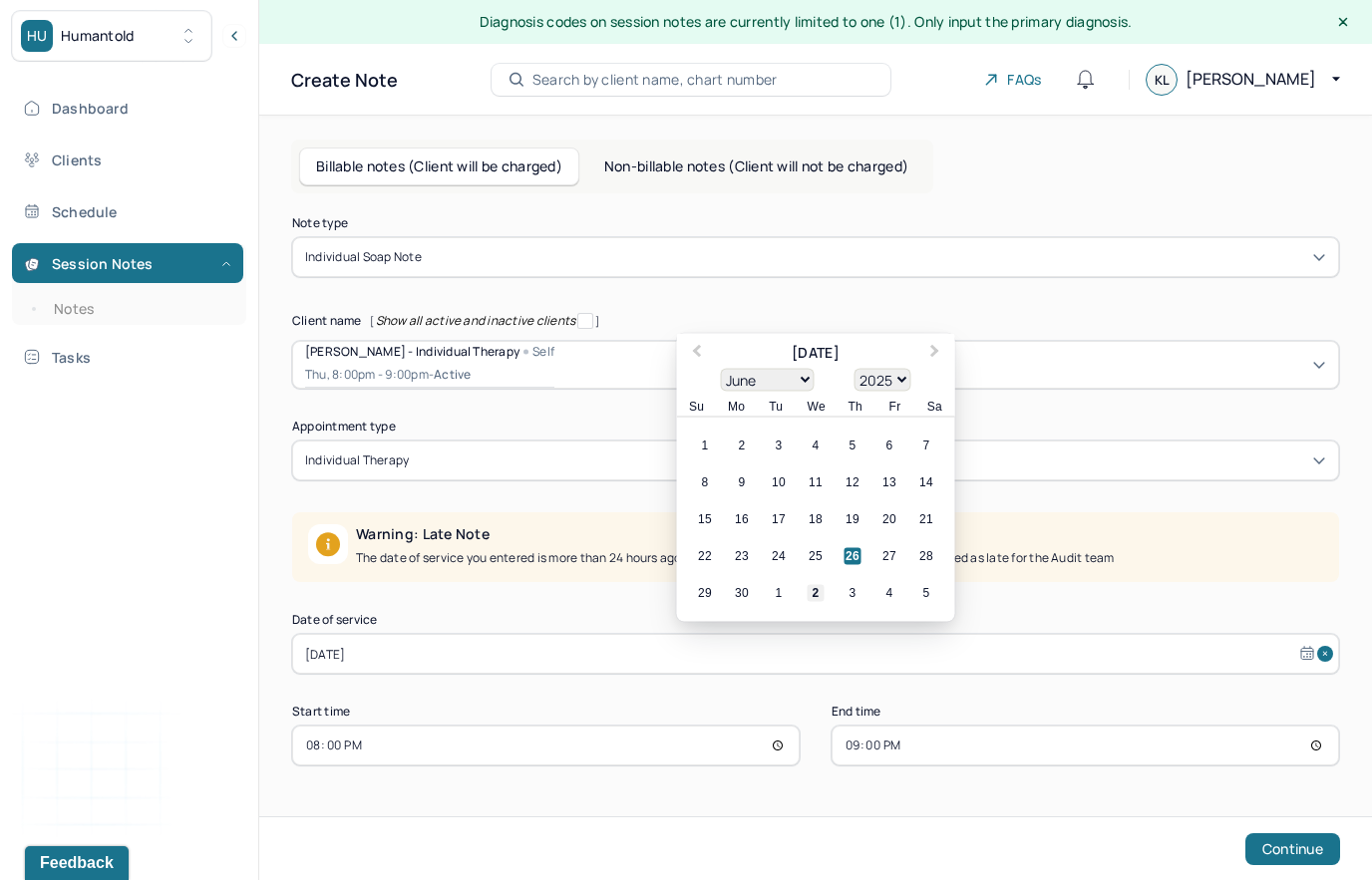 click on "2" at bounding box center (816, 593) 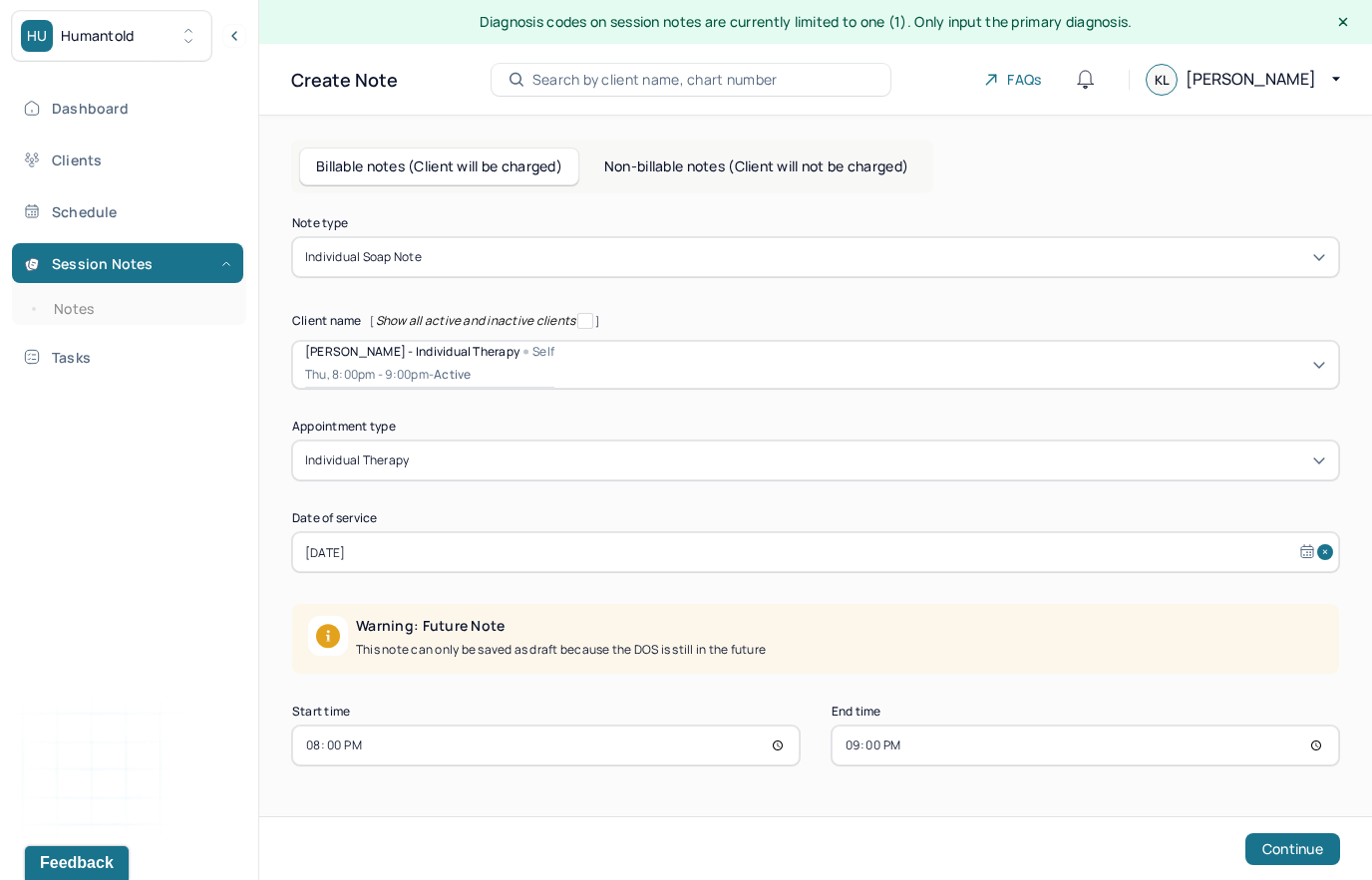 click on "20:00" at bounding box center (545, 745) 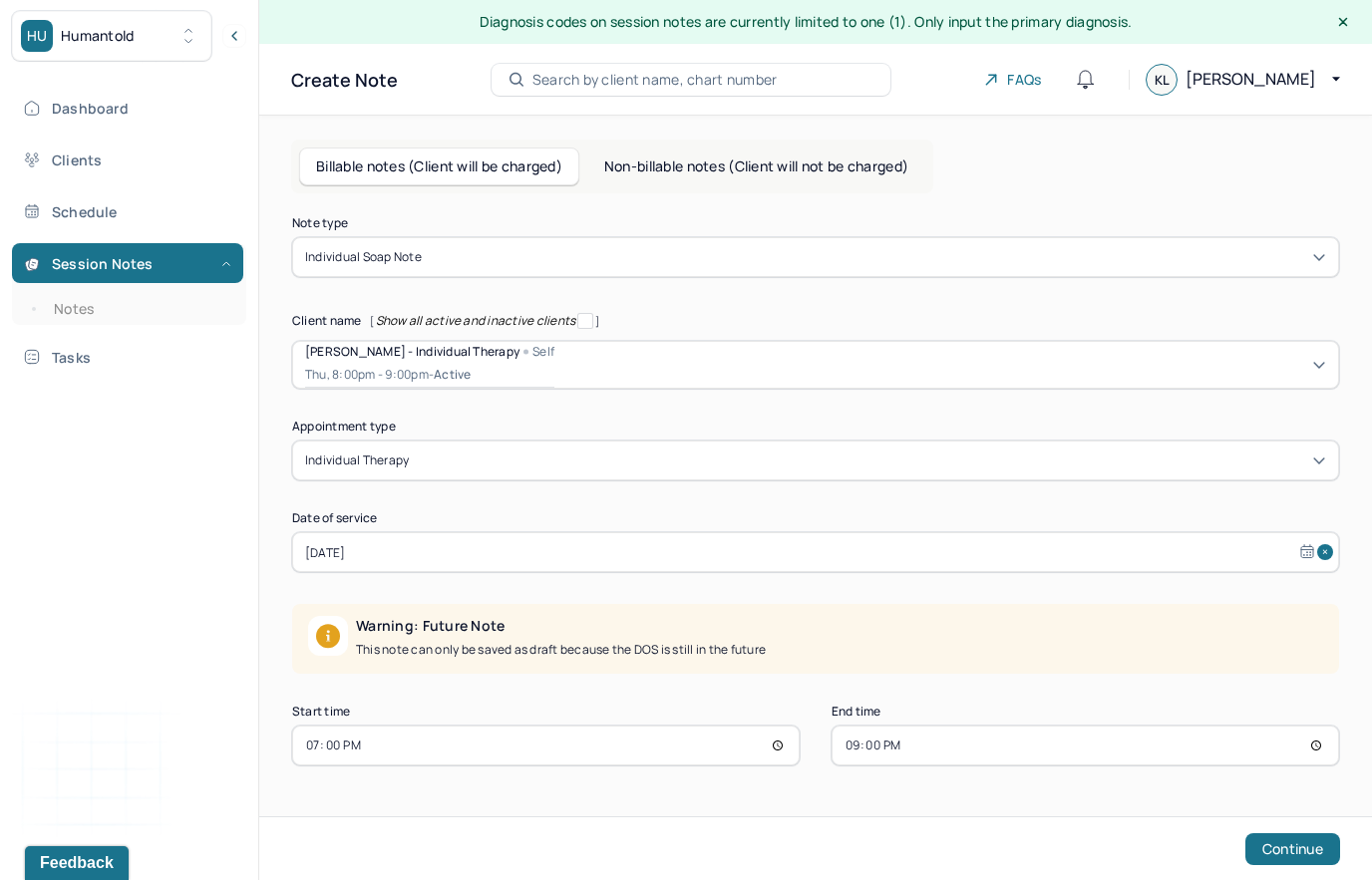 click on "21:00" at bounding box center (1085, 745) 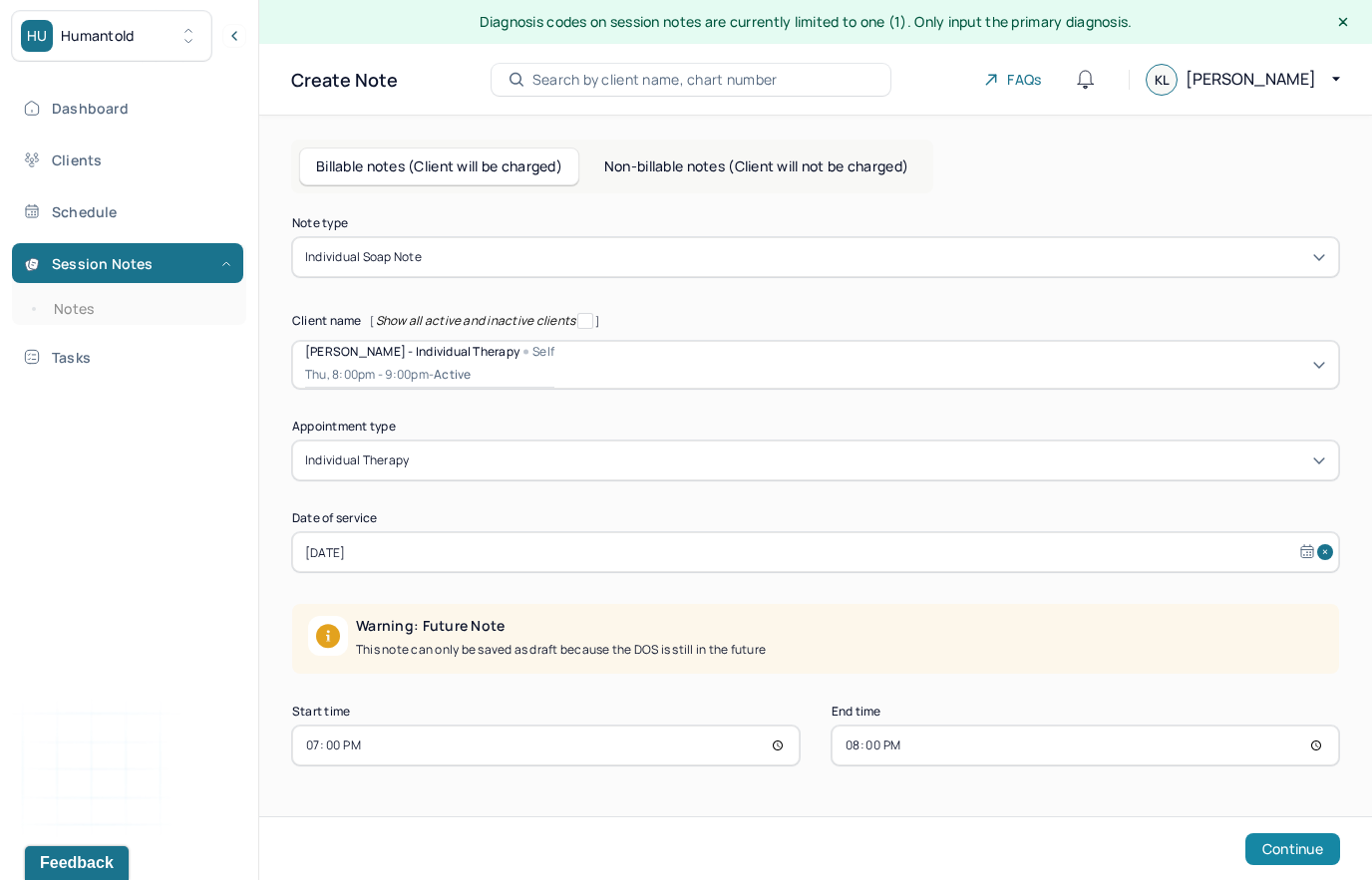 click on "Continue" at bounding box center (1292, 849) 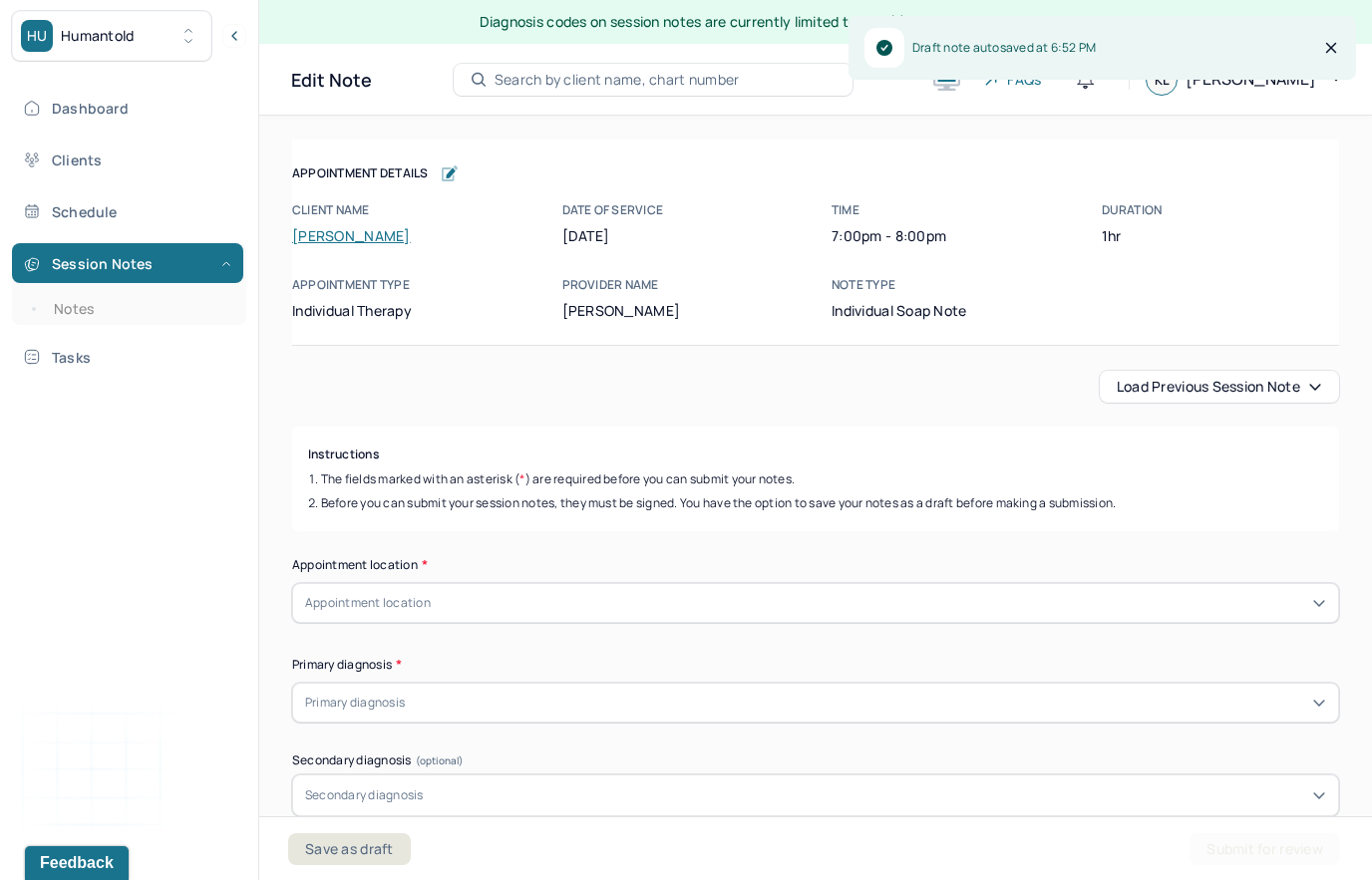 click on "Appointment Details     Client name [PERSON_NAME] Date of service [DATE] Time 7:00pm - 8:00pm Duration 1hr Appointment type individual therapy Provider name [PERSON_NAME] Note type Individual soap note Appointment Details     Client name [PERSON_NAME] Date of service [DATE] Time 7:00pm - 8:00pm Duration 1hr Appointment type individual therapy Provider name [PERSON_NAME] Note type Individual soap note   Load previous session note   Instructions The fields marked with an asterisk ( * ) are required before you can submit your notes. Before you can submit your session notes, they must be signed. You have the option to save your notes as a draft before making a submission. Appointment location * Appointment location Primary diagnosis * Primary diagnosis Secondary diagnosis (optional) Secondary diagnosis Tertiary diagnosis (optional) Tertiary diagnosis Emotional / Behavioural symptoms demonstrated * Causing * Causing Intention for Session * Intention for Session Session Note Subjective Objective EDMR Plan" at bounding box center (816, 2271) 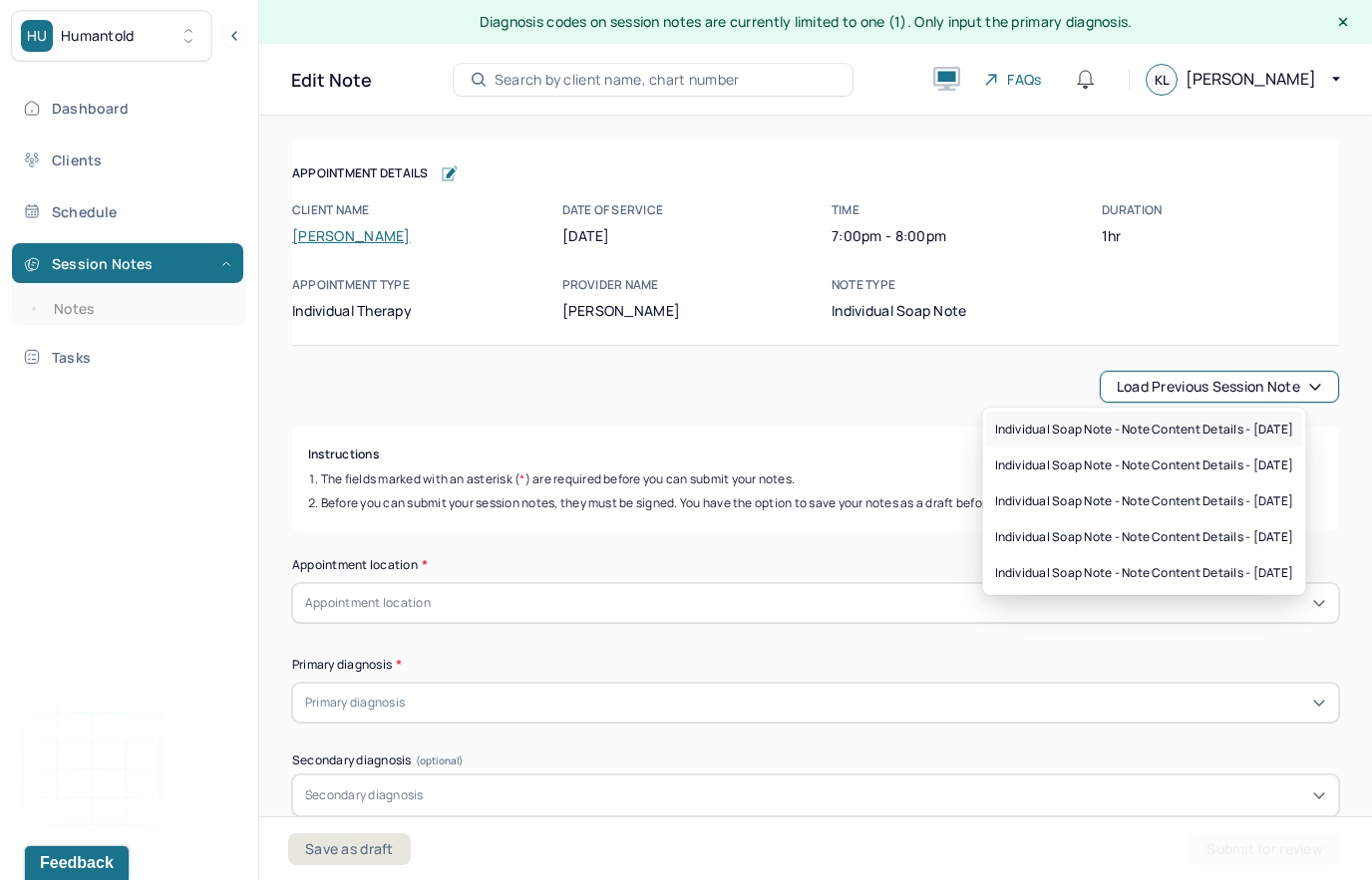 click on "Individual soap note   - Note content Details -   [DATE]" at bounding box center (1145, 430) 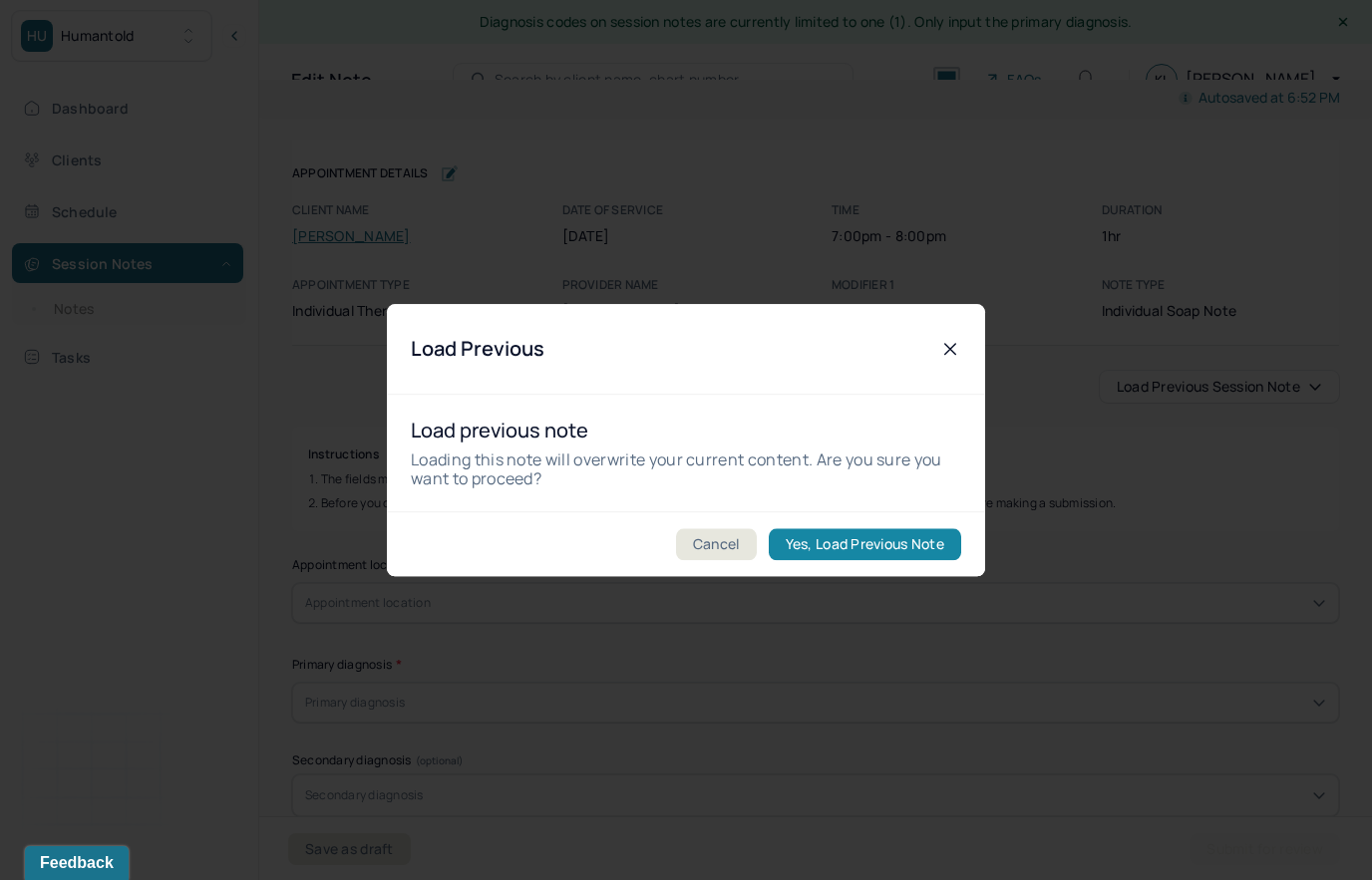 click on "Yes, Load Previous Note" at bounding box center (864, 544) 